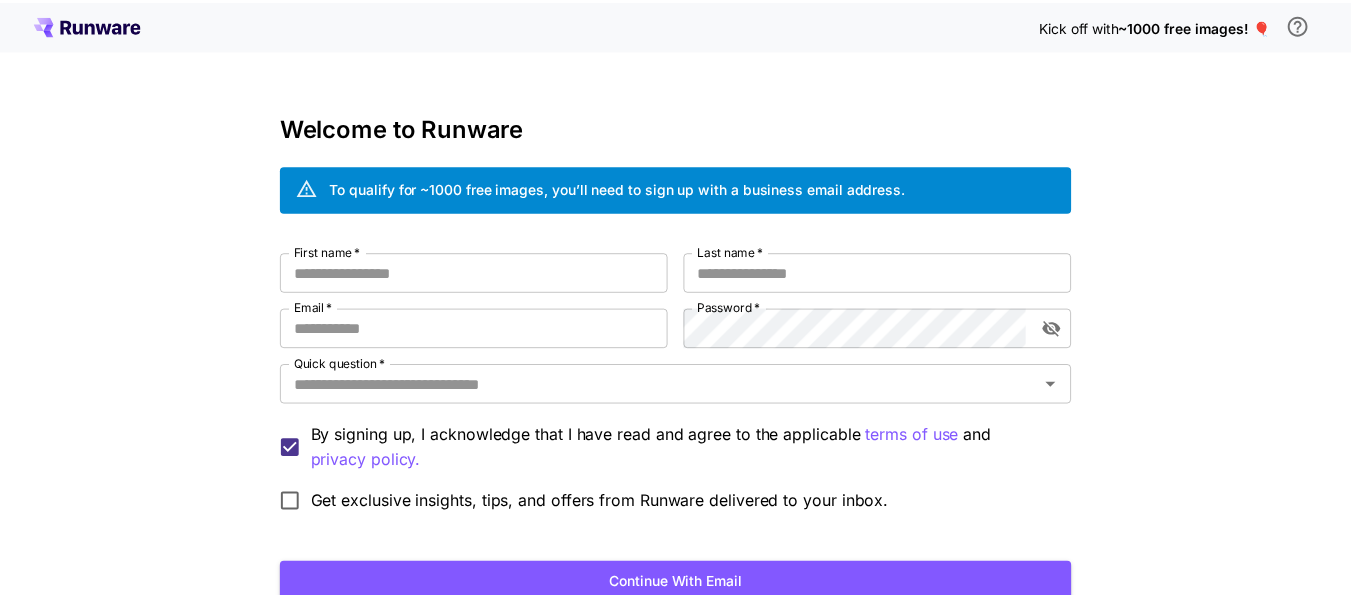 scroll, scrollTop: 0, scrollLeft: 0, axis: both 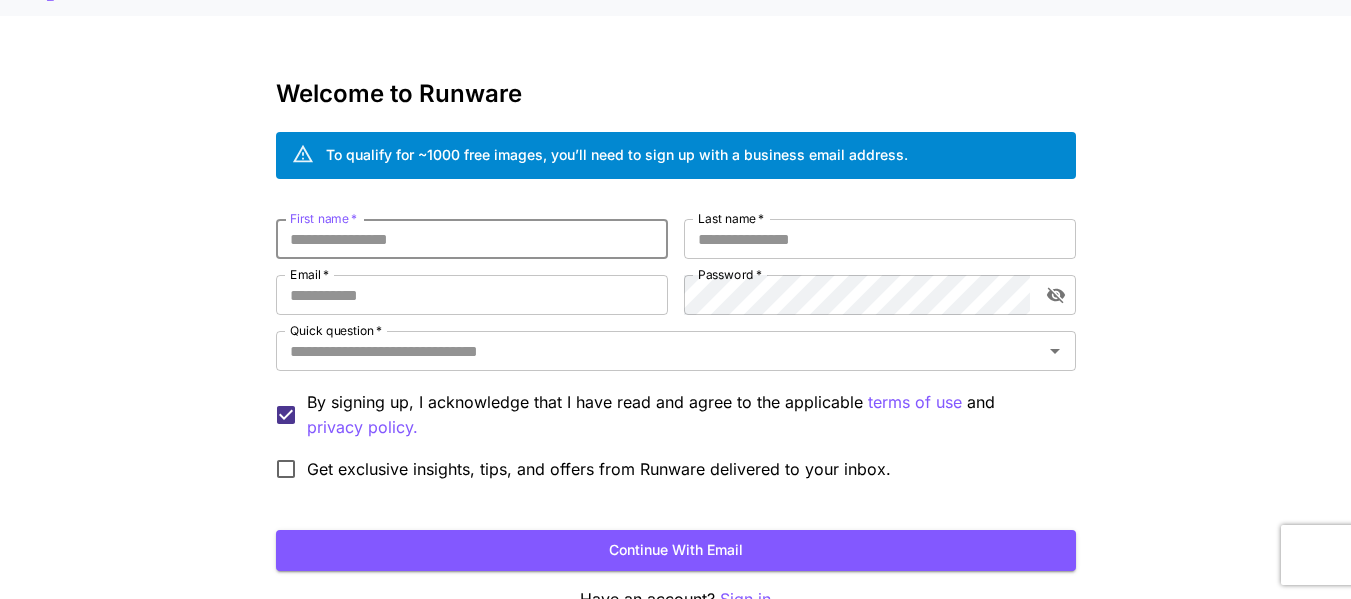 click on "First name   *" at bounding box center [472, 239] 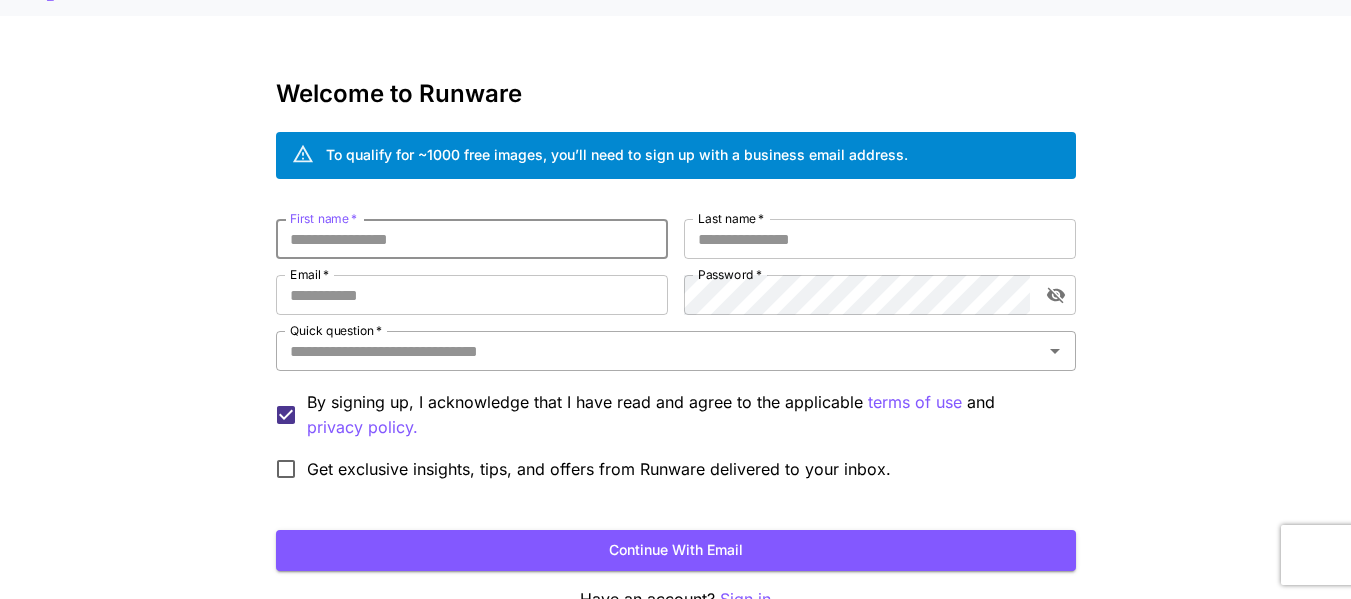 scroll, scrollTop: 154, scrollLeft: 0, axis: vertical 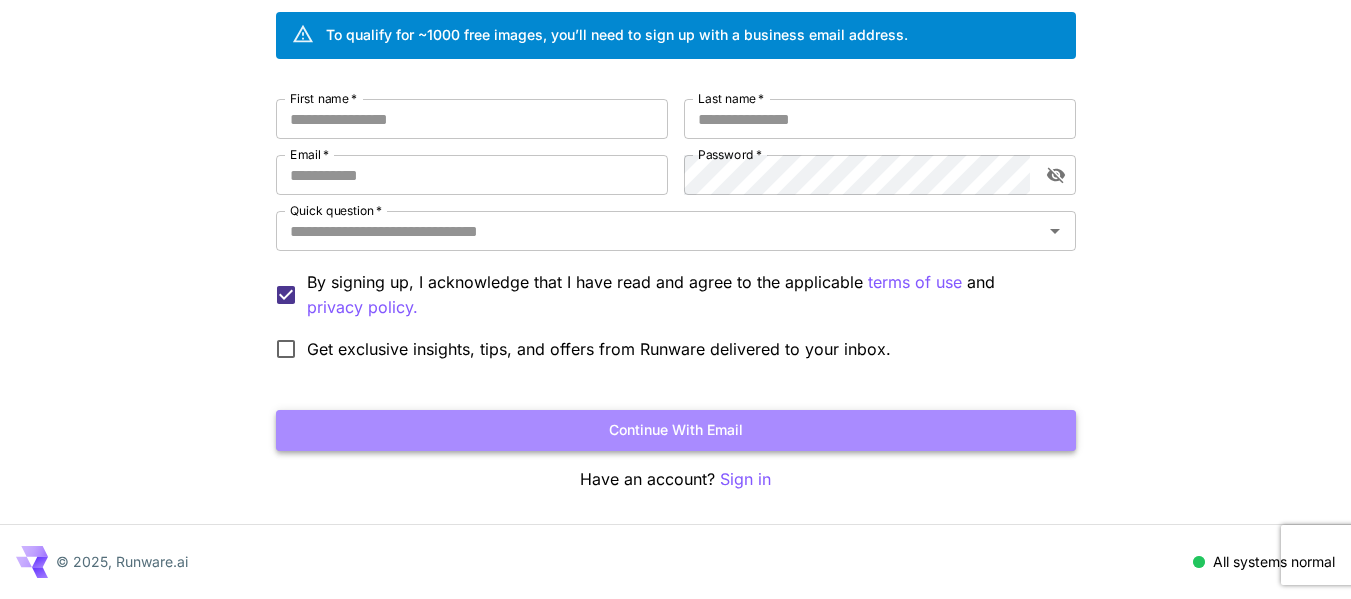 click on "Continue with email" at bounding box center (676, 430) 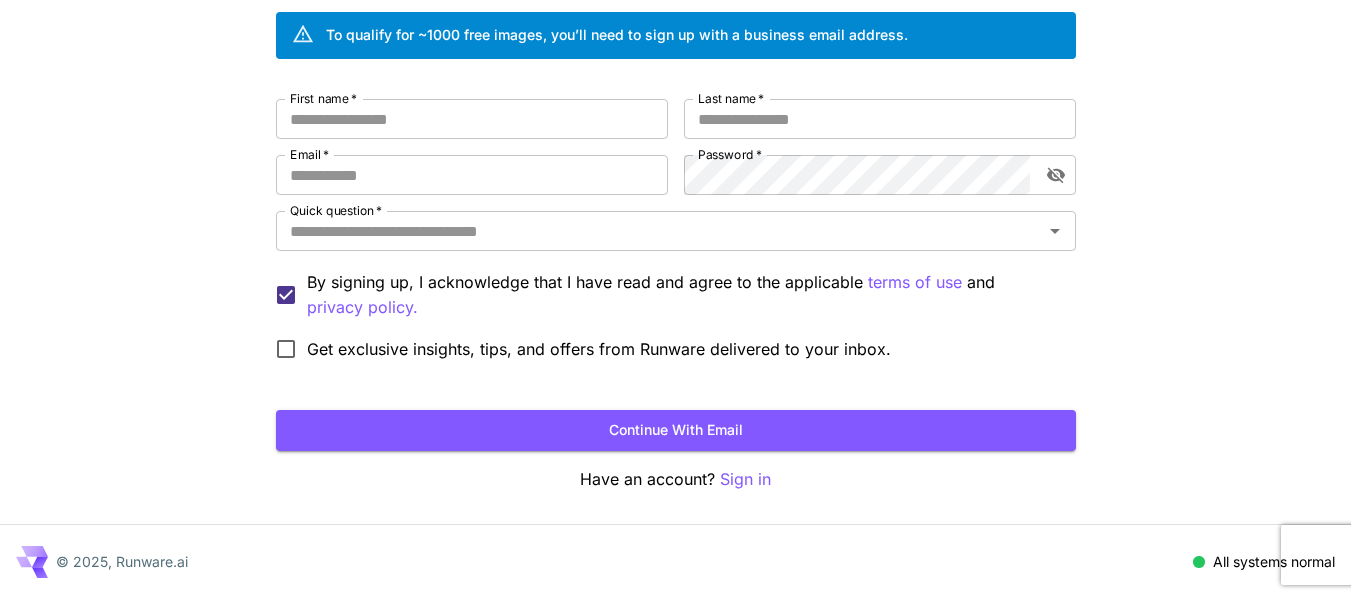 click on "Get exclusive insights, tips, and offers from Runware delivered to your inbox." at bounding box center (599, 349) 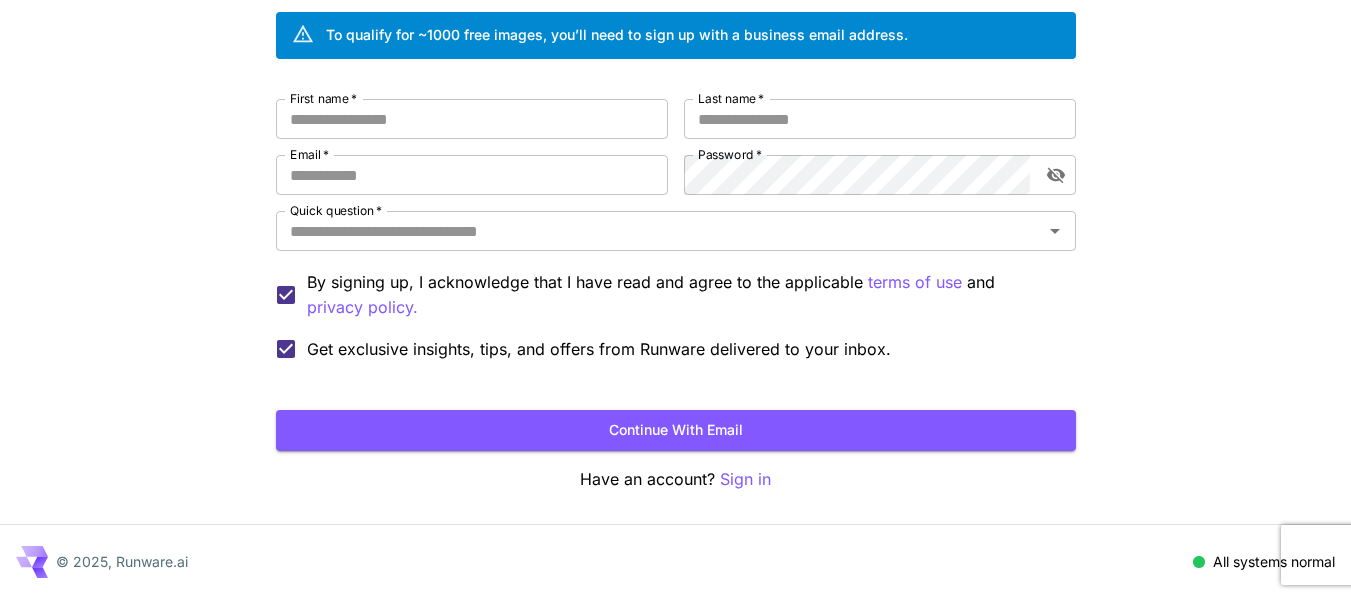 click on "Get exclusive insights, tips, and offers from Runware delivered to your inbox." at bounding box center [599, 349] 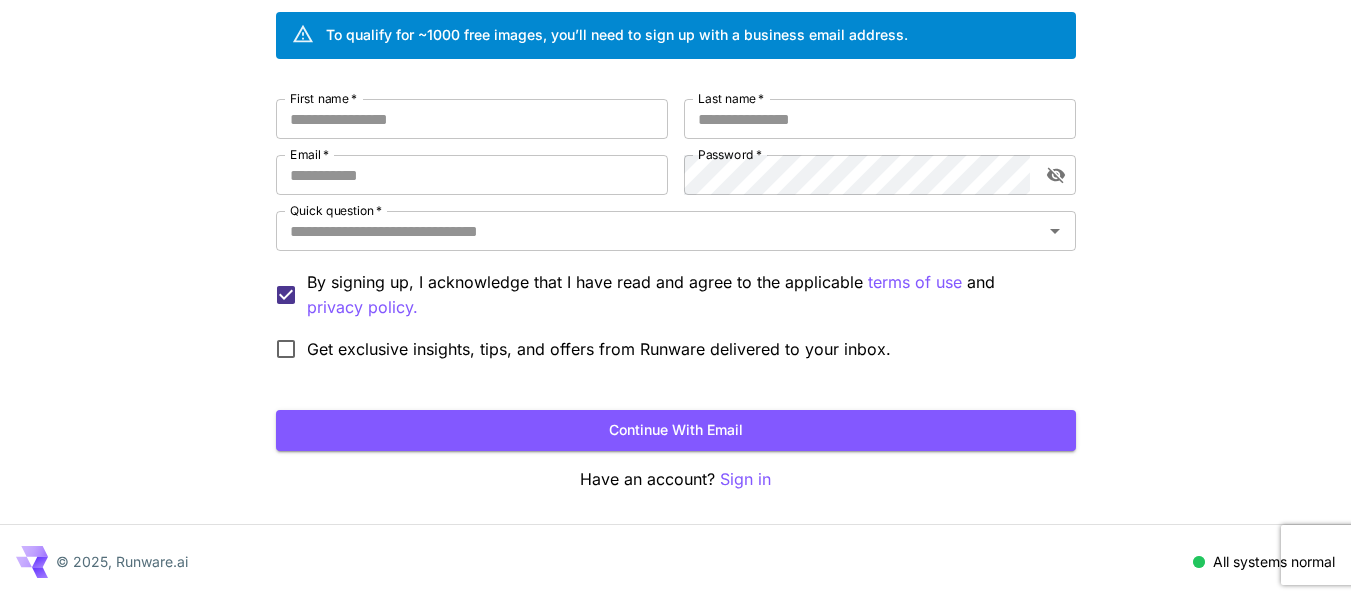 scroll, scrollTop: 0, scrollLeft: 0, axis: both 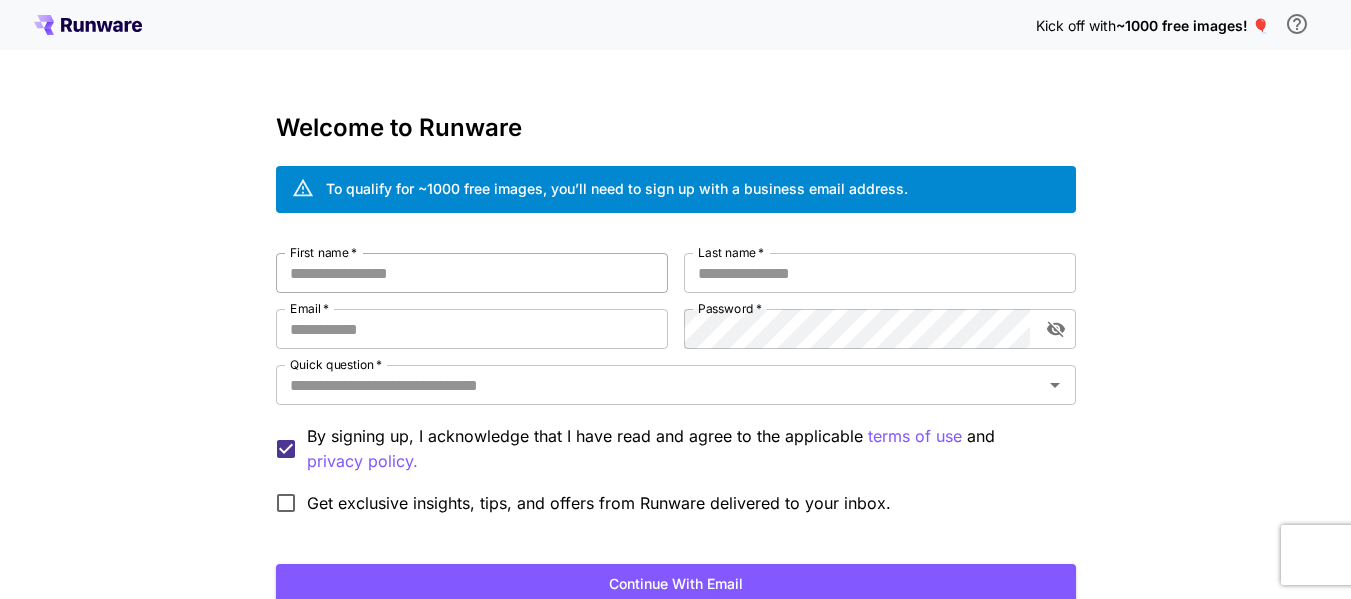 click on "First name   *" at bounding box center [472, 273] 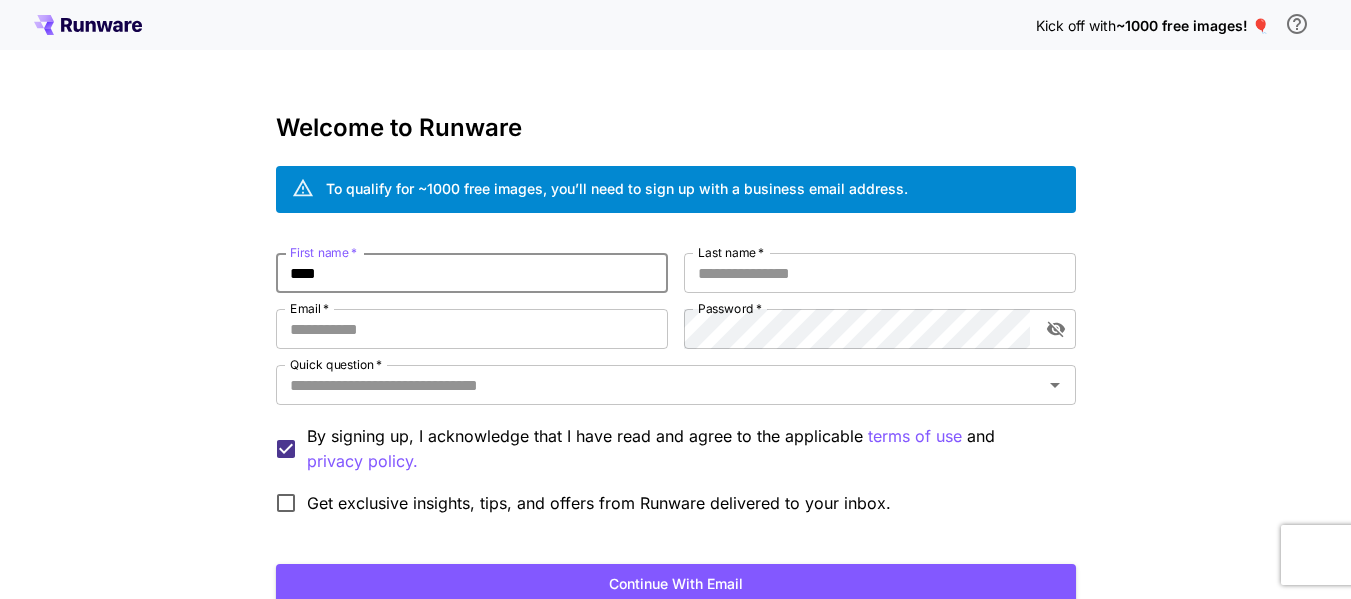 type on "****" 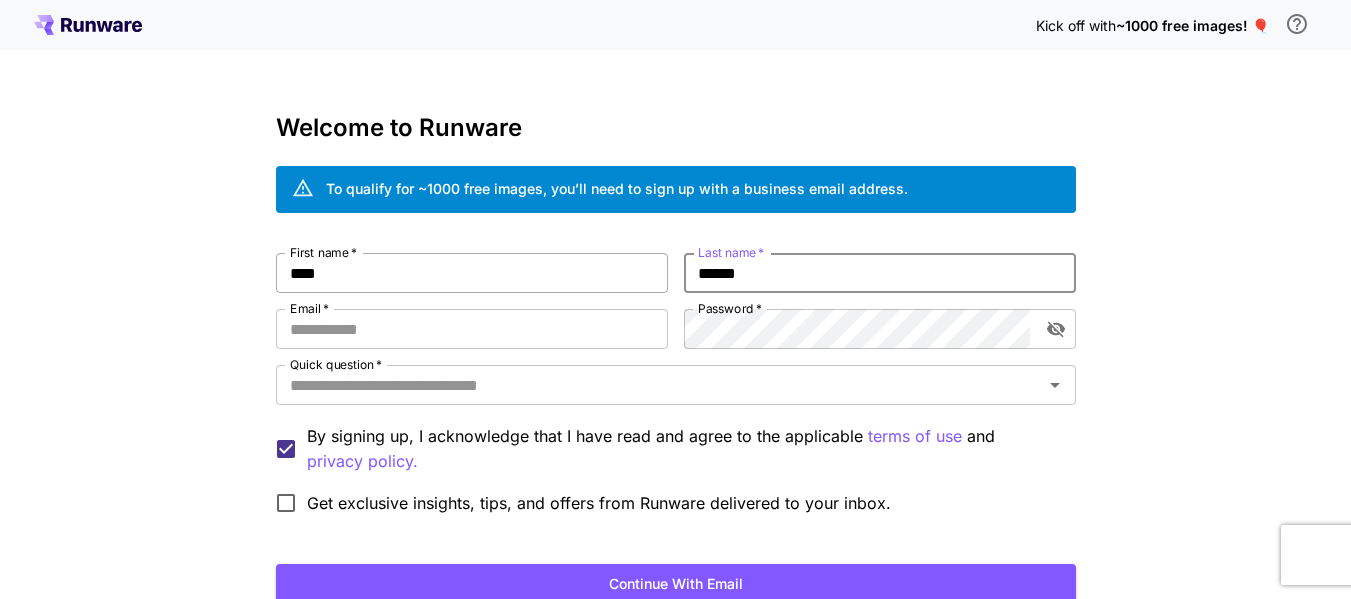 type on "******" 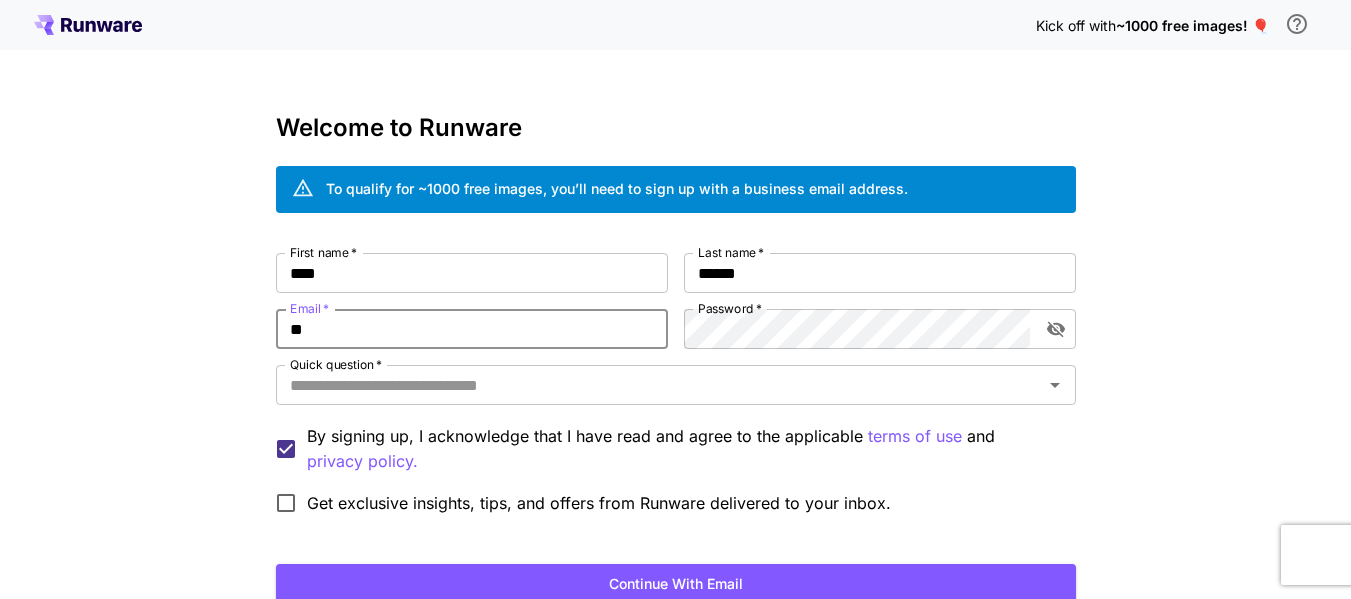 type on "**********" 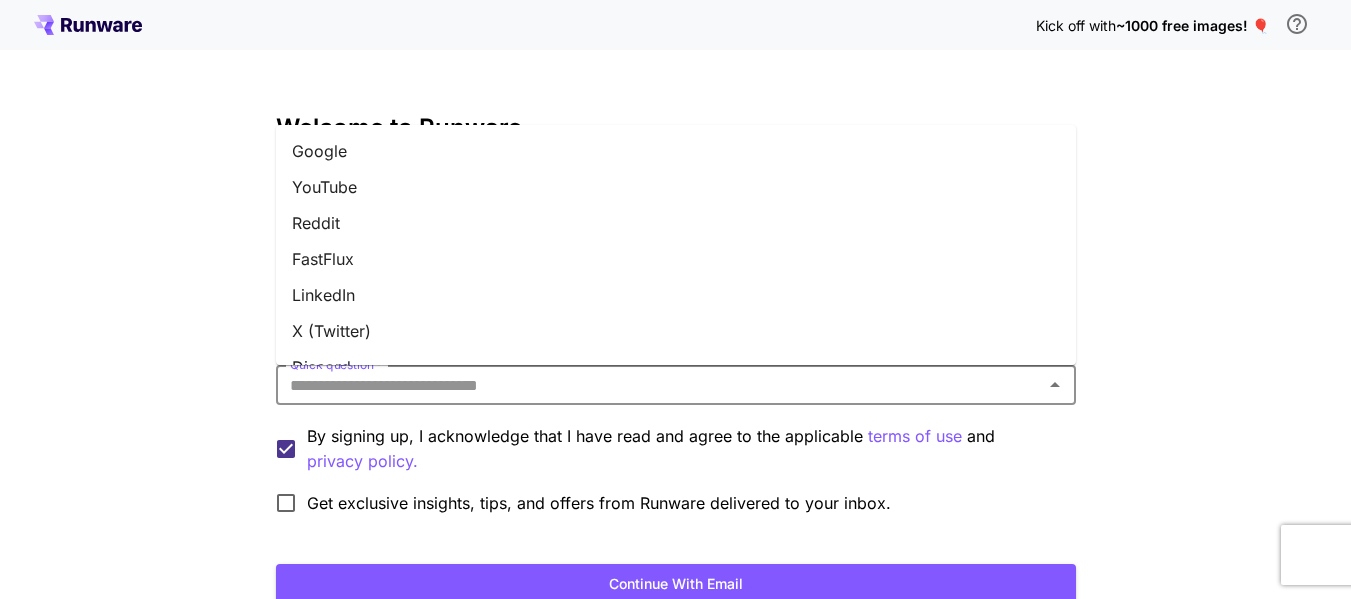 click on "Quick question   *" at bounding box center [659, 385] 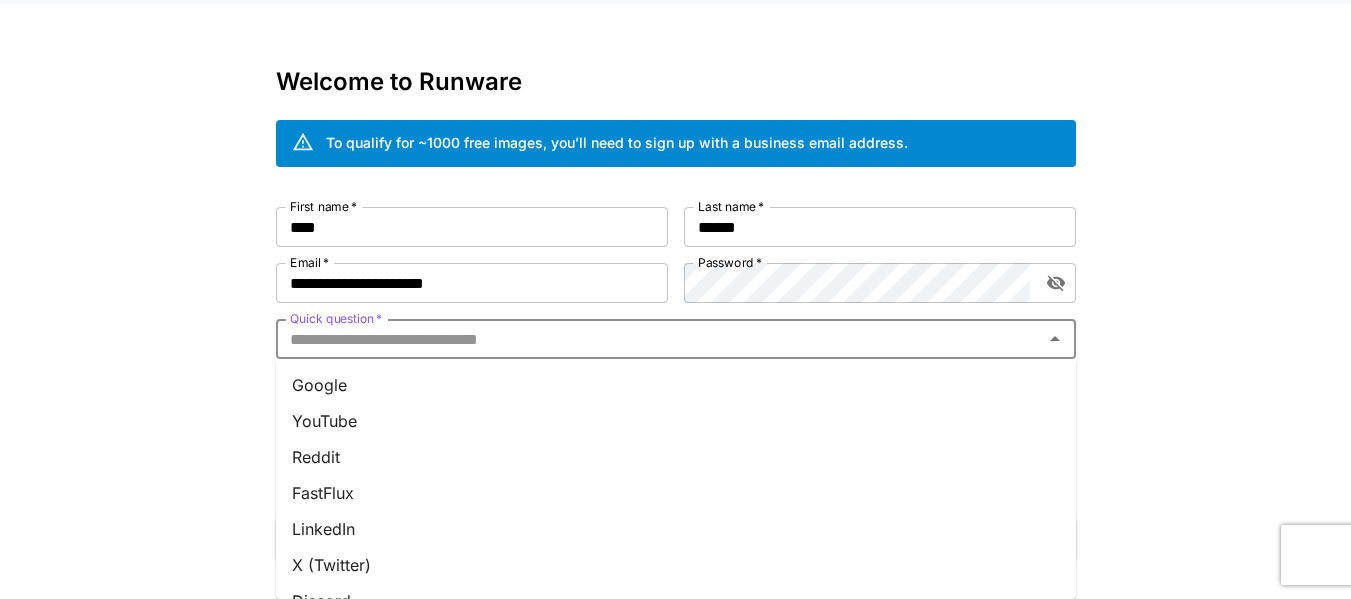 scroll, scrollTop: 47, scrollLeft: 0, axis: vertical 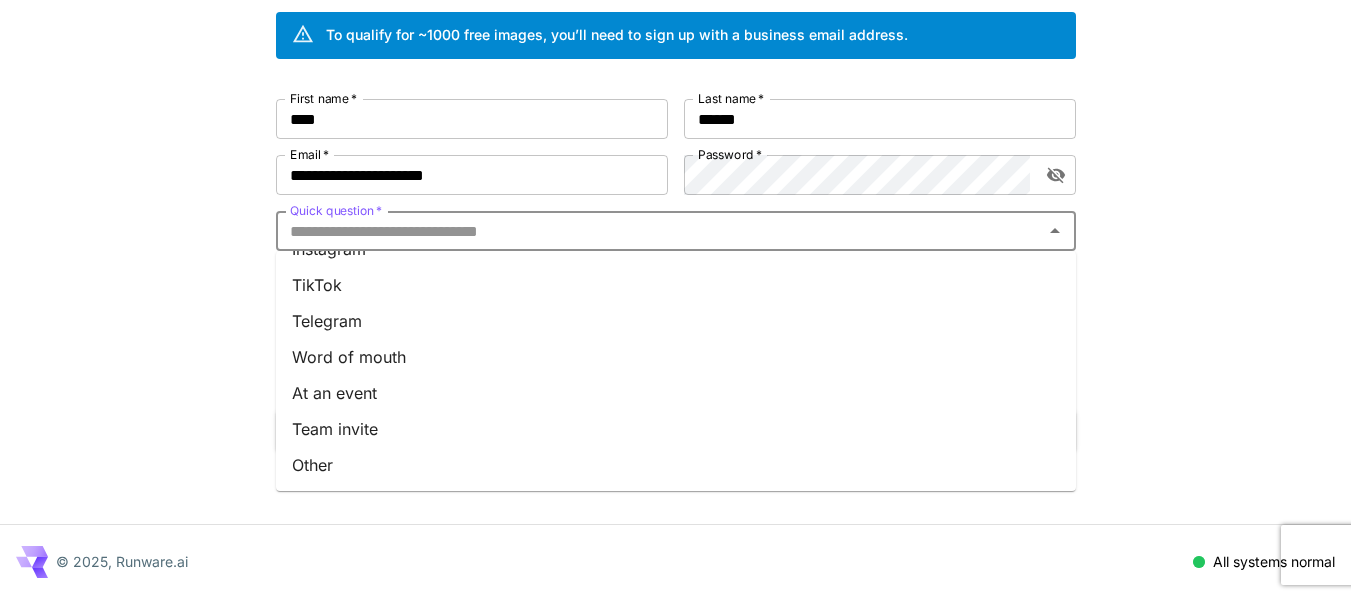 click on "Team invite" at bounding box center (676, 429) 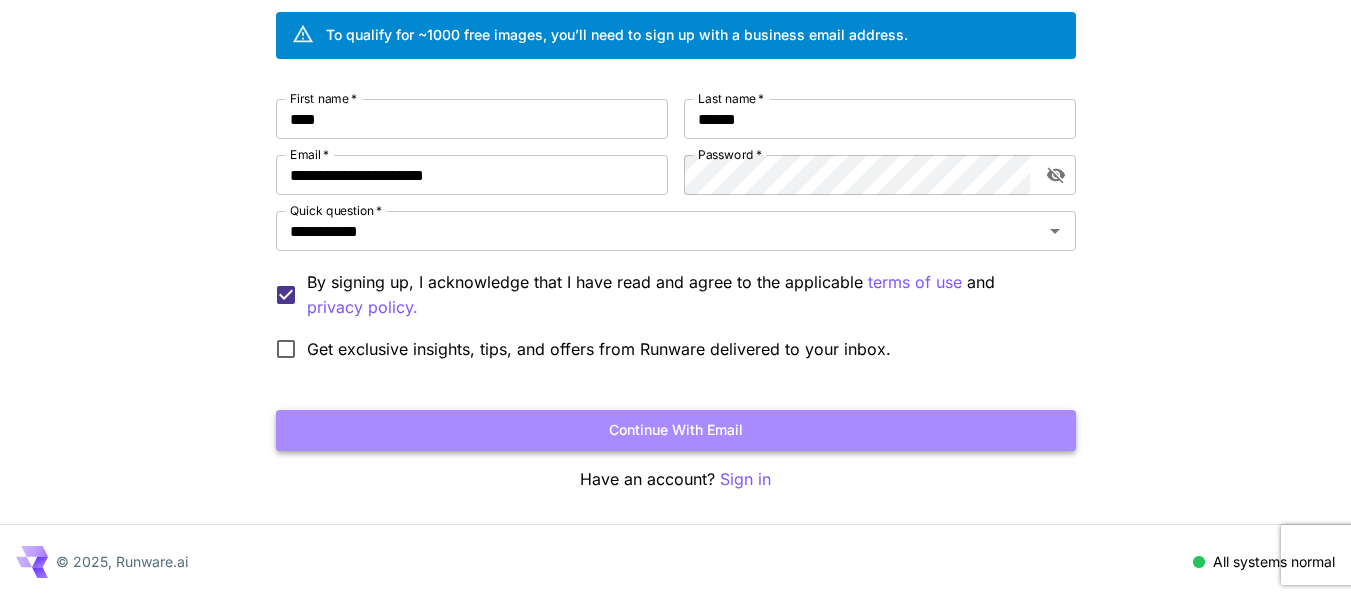 click on "Continue with email" at bounding box center [676, 430] 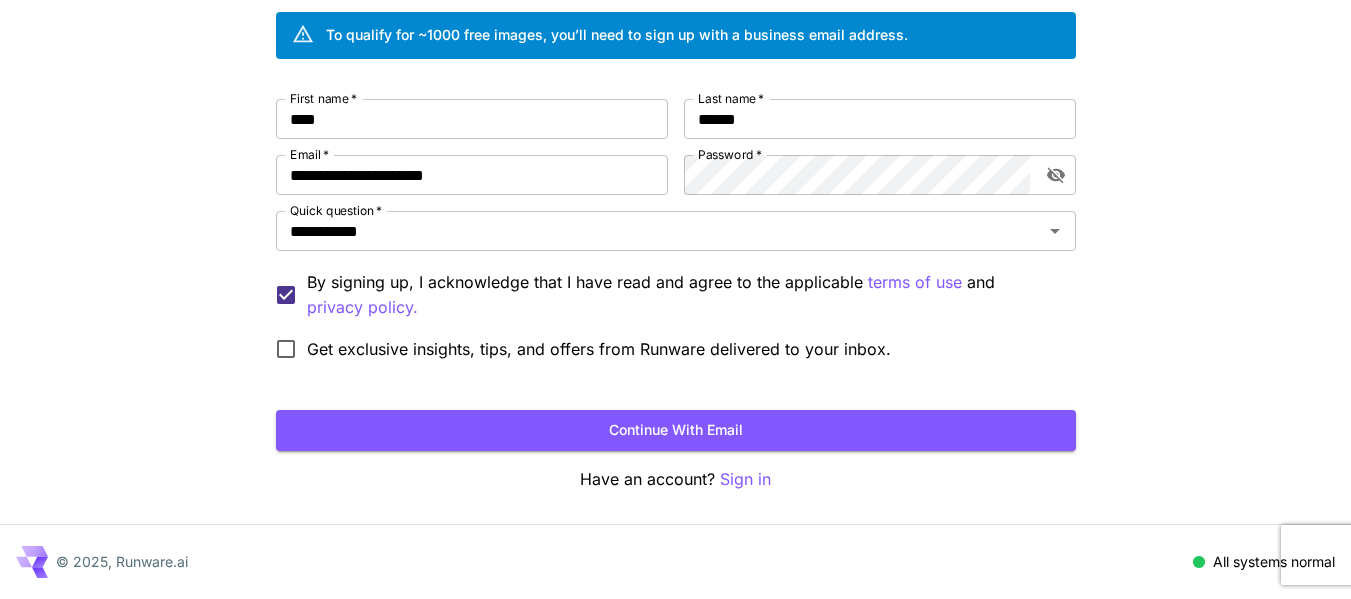 scroll, scrollTop: 0, scrollLeft: 0, axis: both 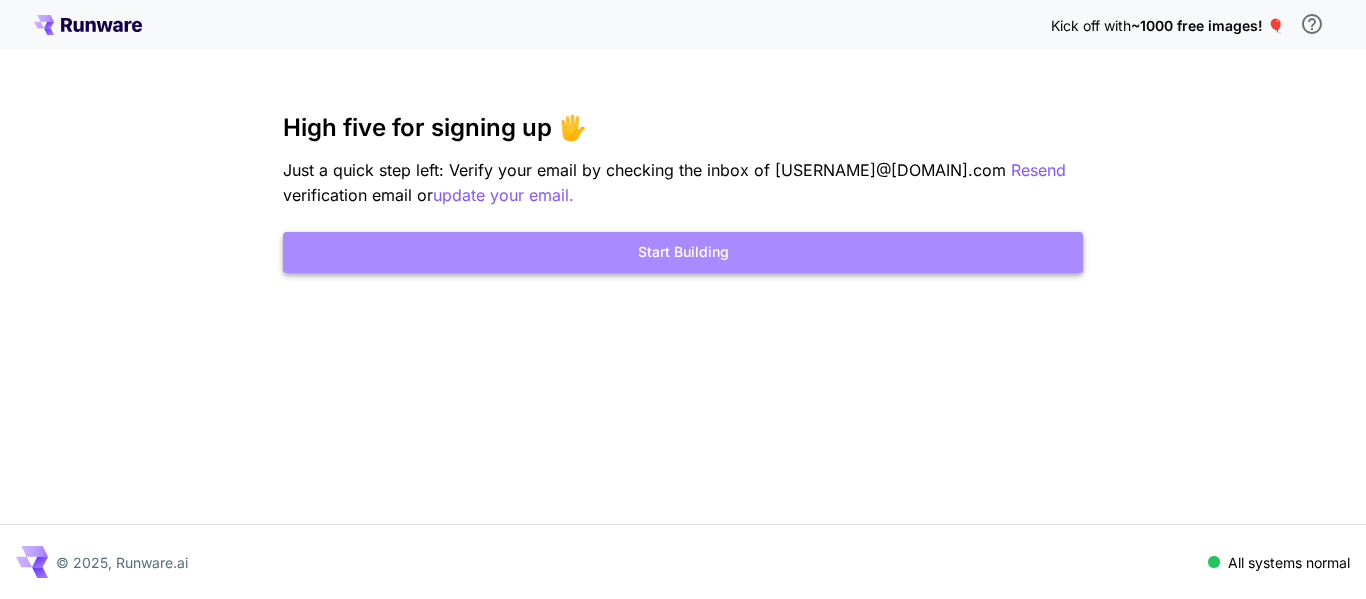 click on "Start Building" at bounding box center (683, 252) 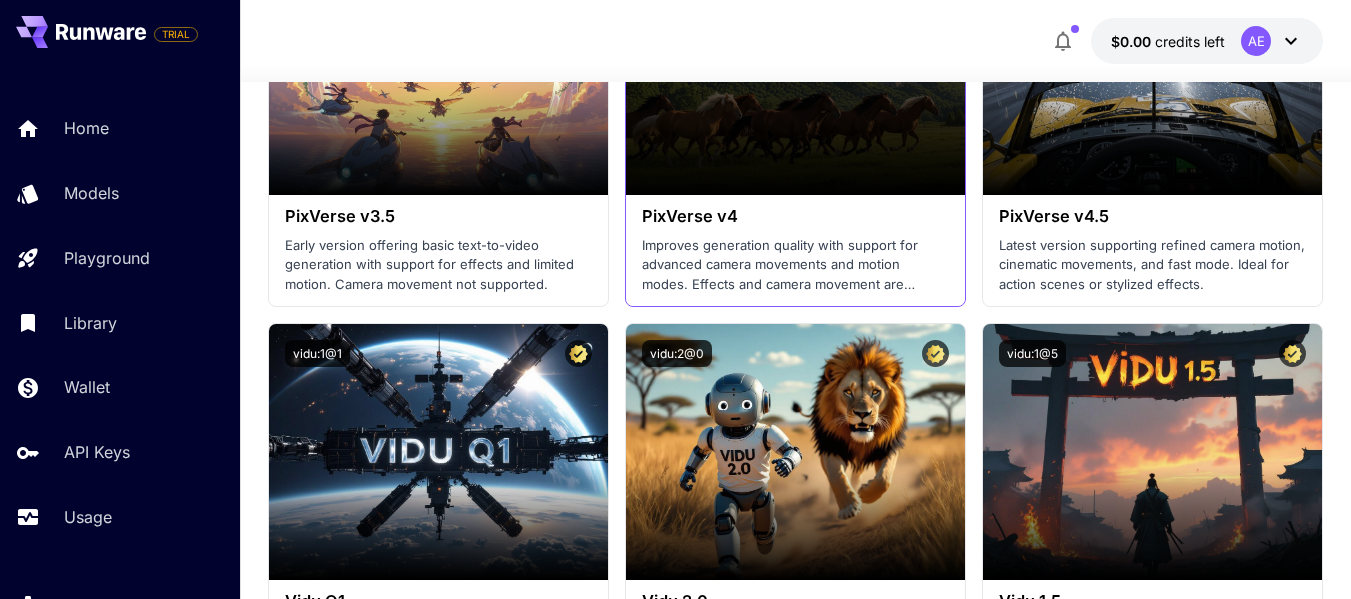 scroll, scrollTop: 2429, scrollLeft: 0, axis: vertical 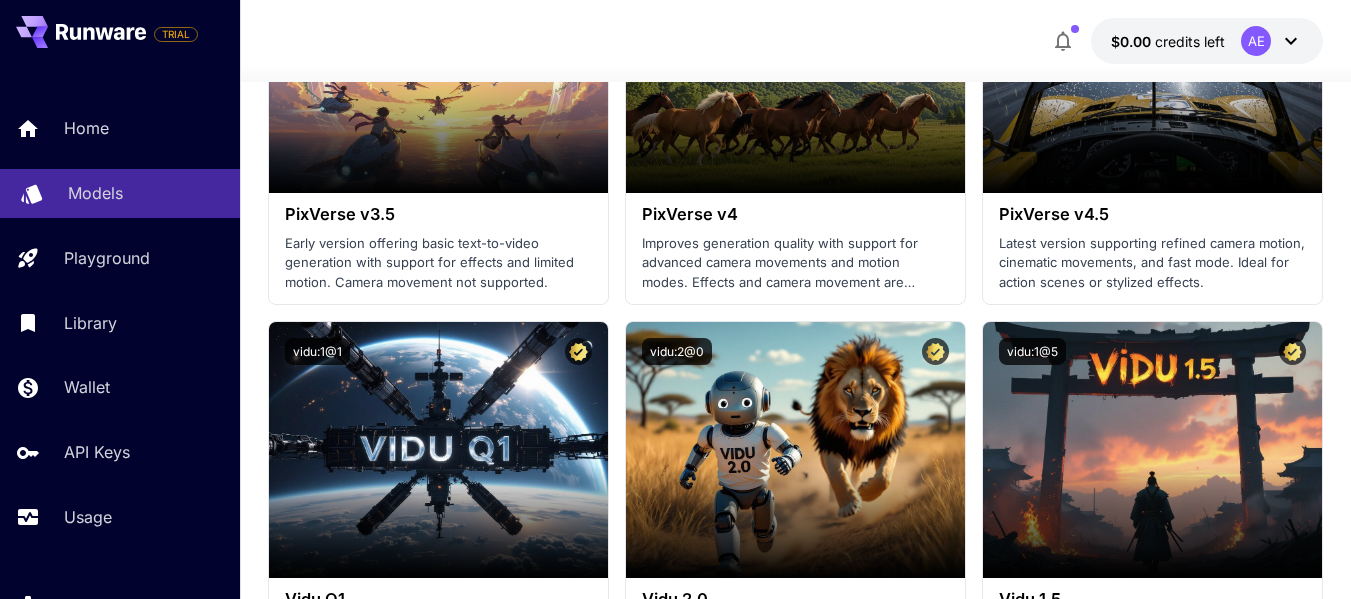 click on "Models" at bounding box center [120, 193] 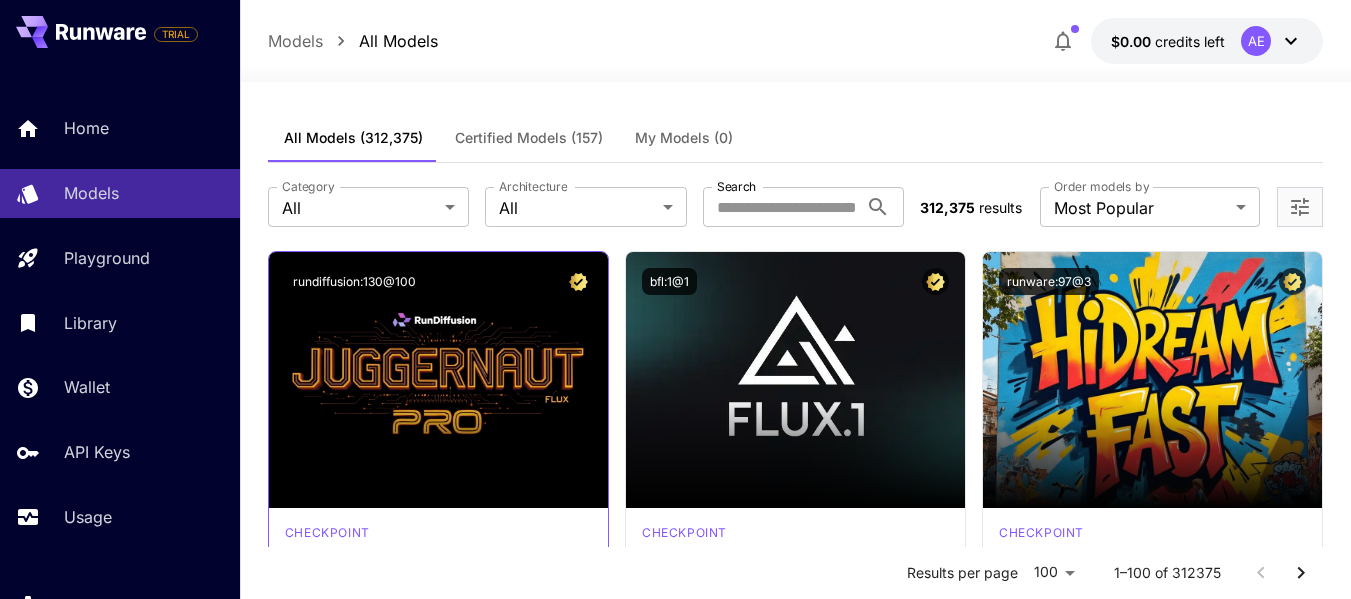 scroll, scrollTop: 1, scrollLeft: 0, axis: vertical 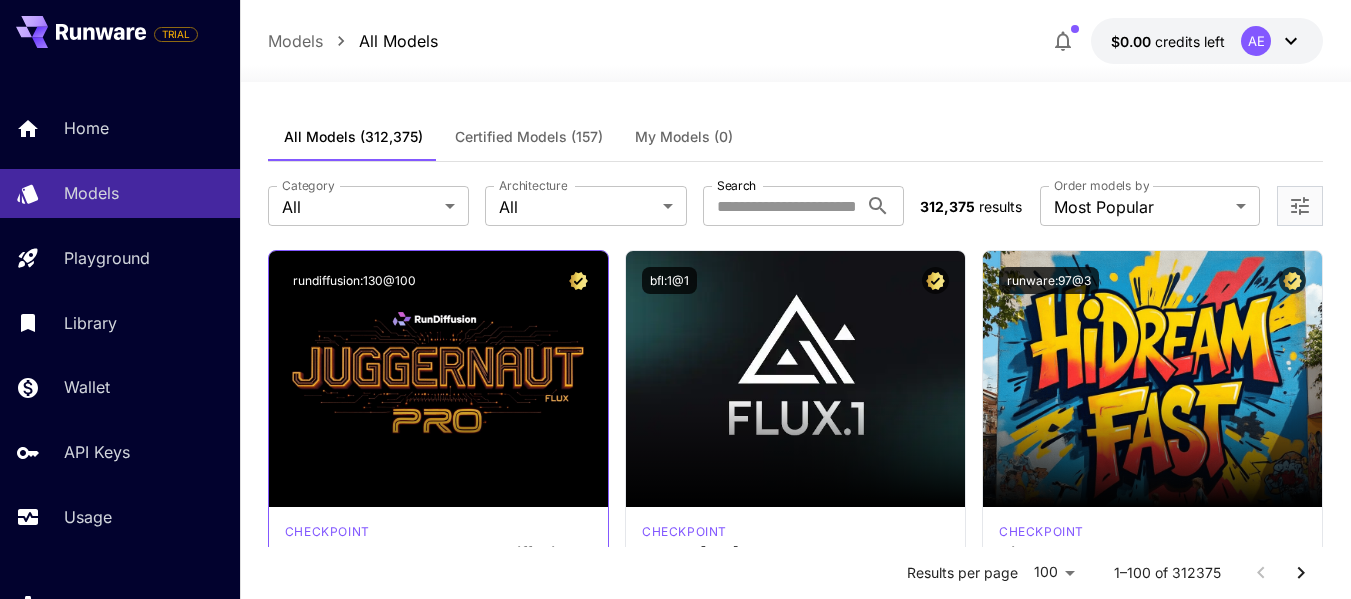 click on "Launch in Playground" at bounding box center [438, 379] 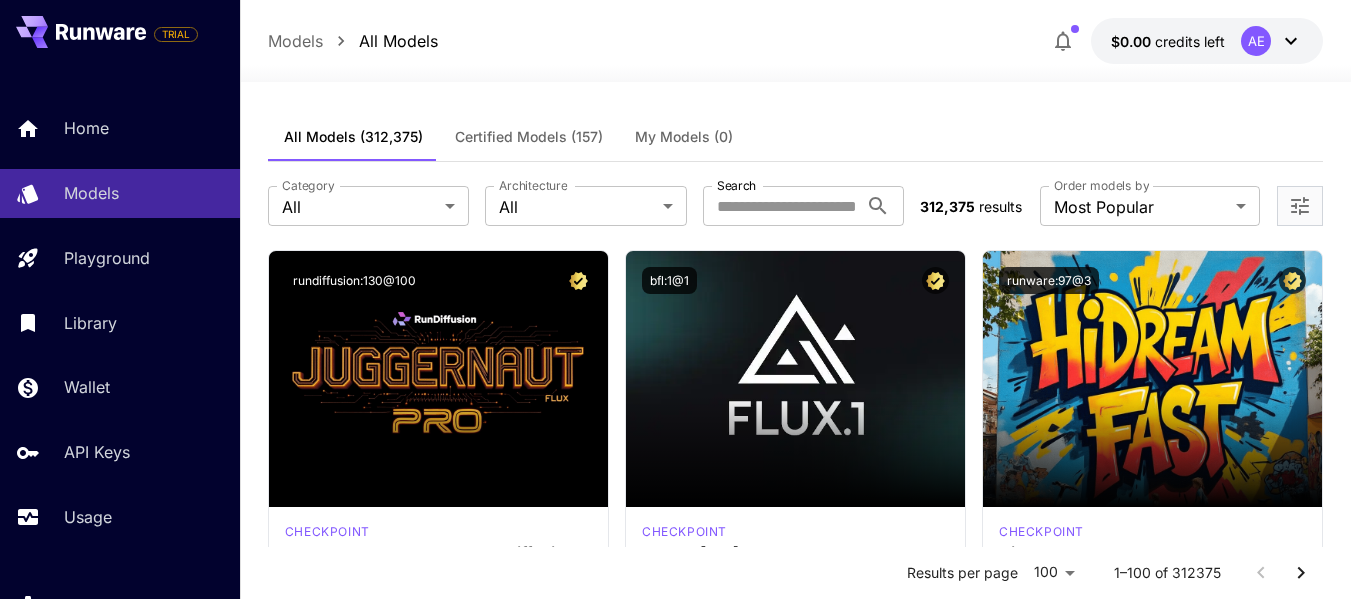 click on "Certified Models (157)" at bounding box center (529, 137) 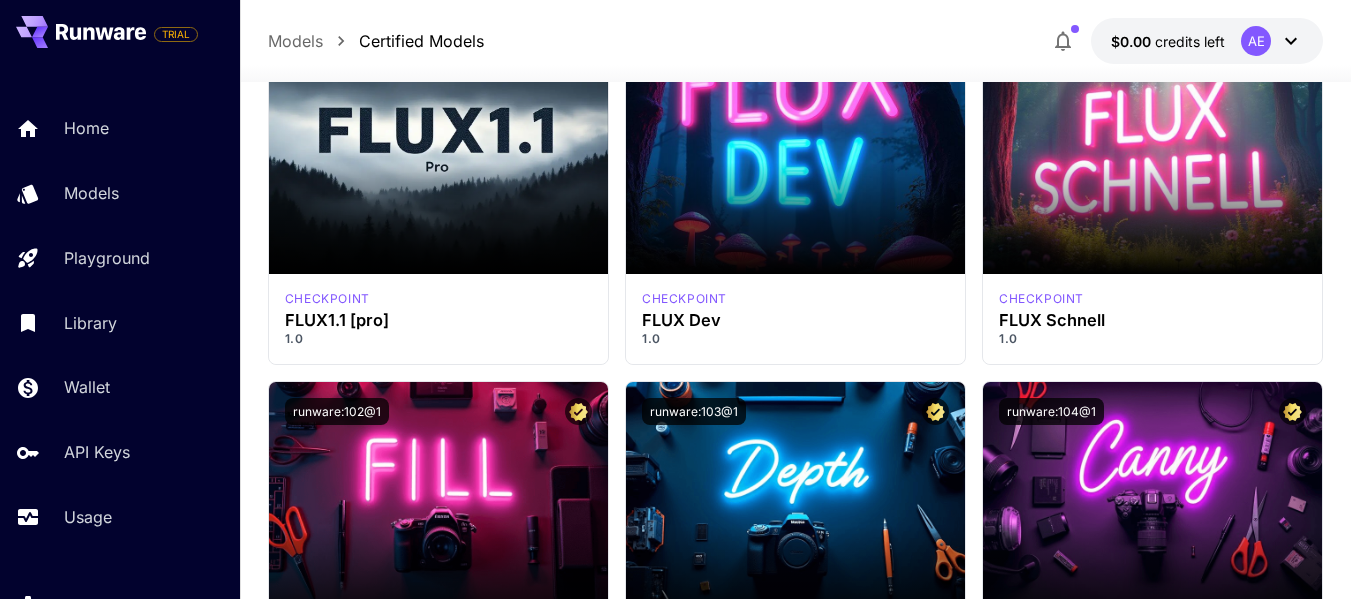 scroll, scrollTop: 1838, scrollLeft: 0, axis: vertical 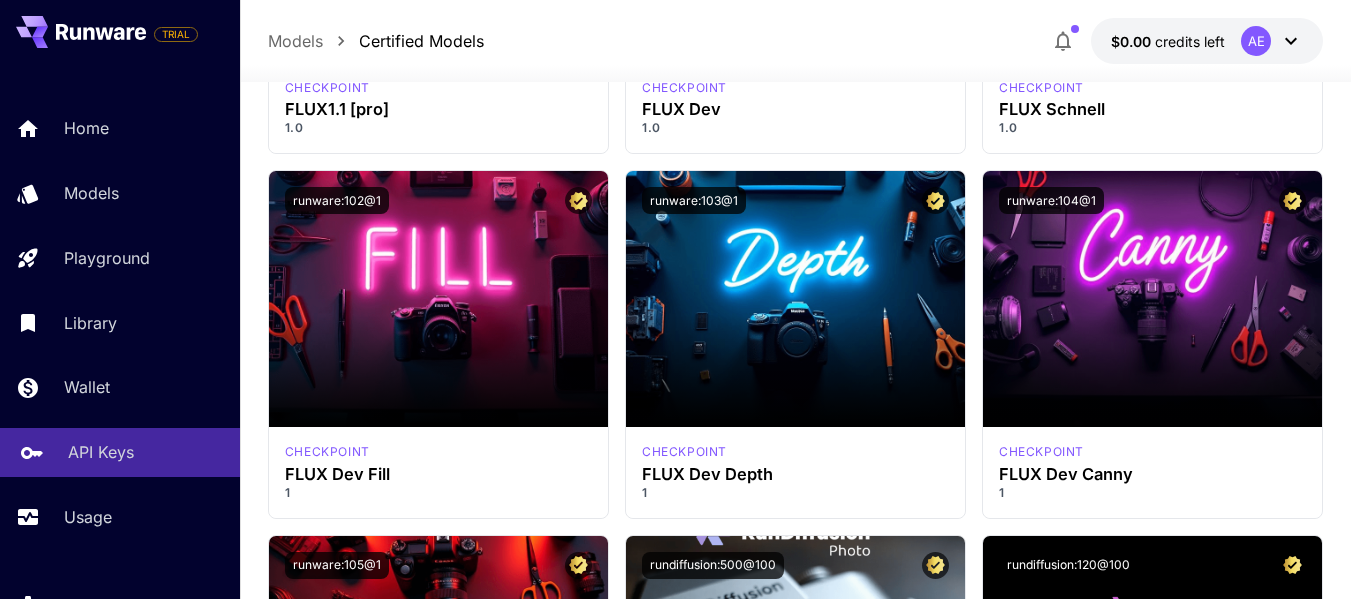 click on "API Keys" at bounding box center (101, 452) 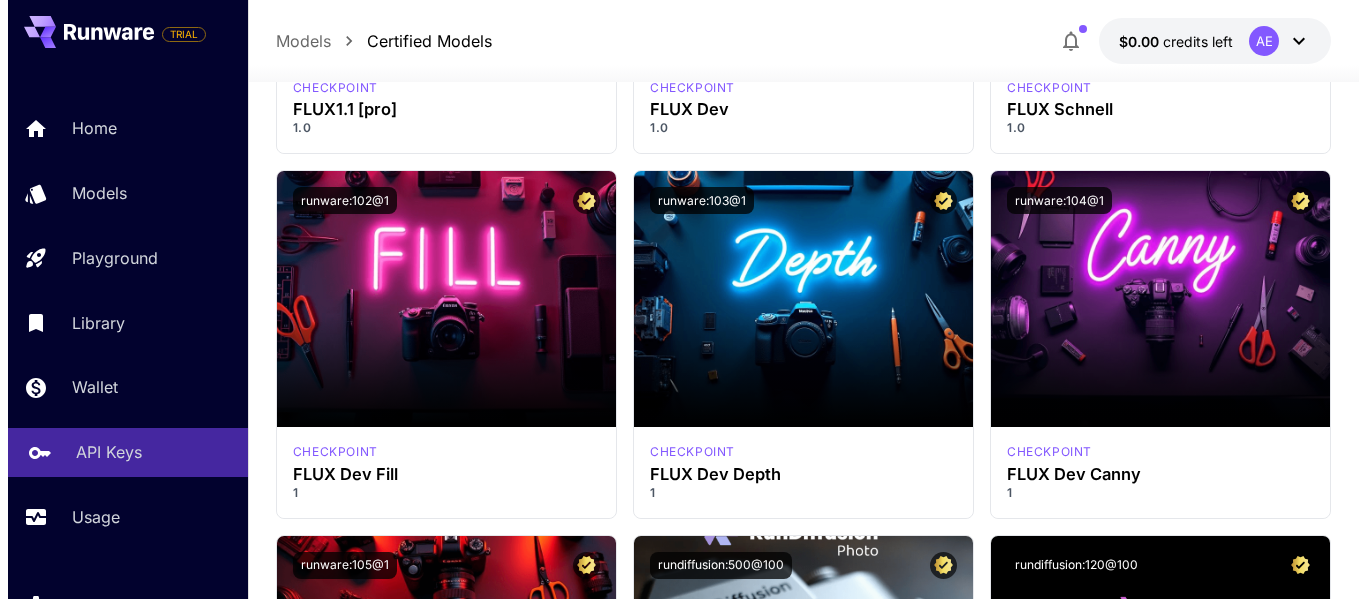 scroll, scrollTop: 0, scrollLeft: 0, axis: both 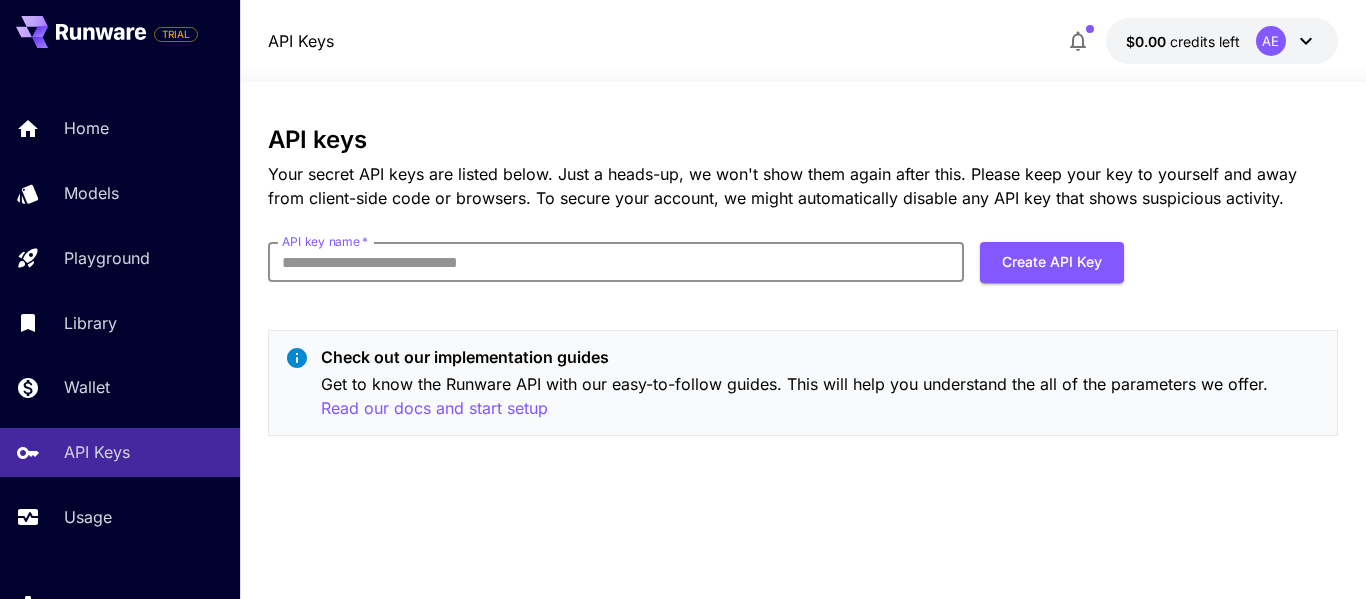 click on "API key name   *" at bounding box center [616, 262] 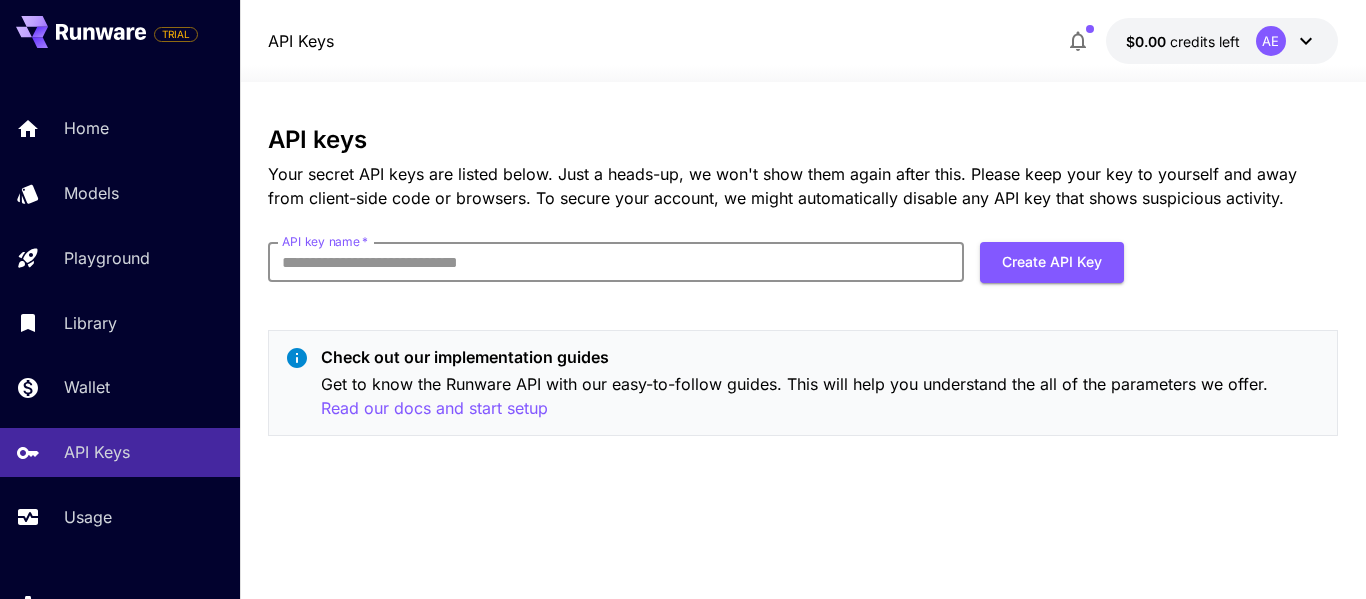 type on "**********" 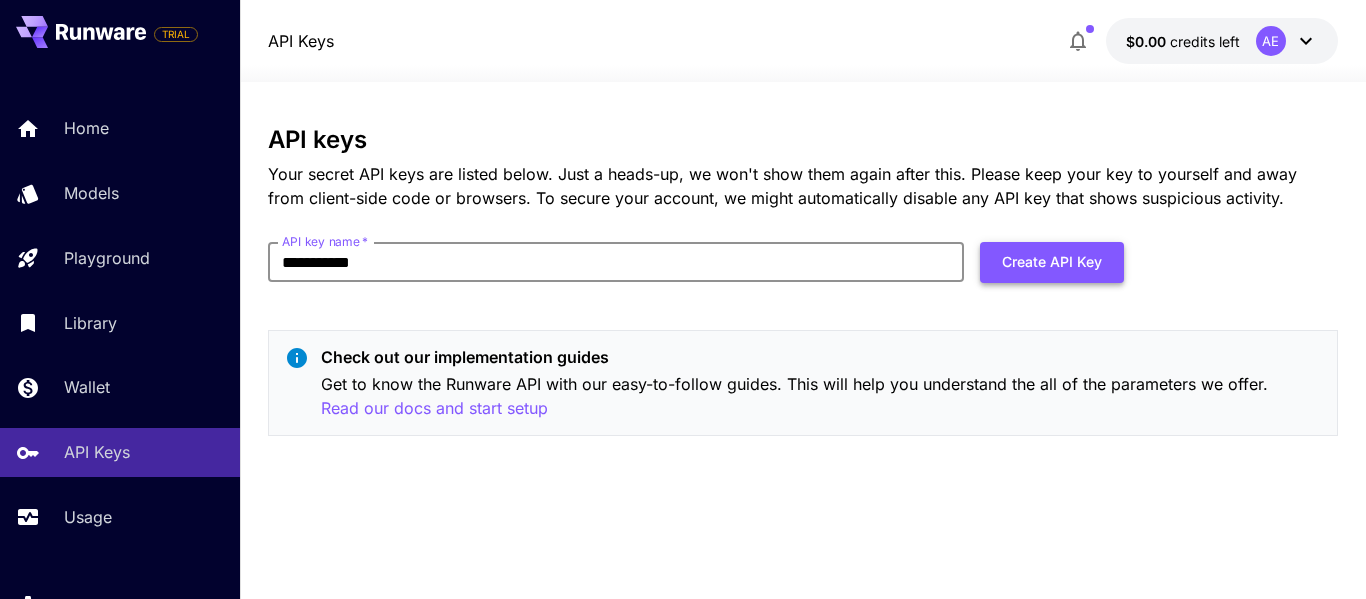 click on "Create API Key" at bounding box center [1052, 262] 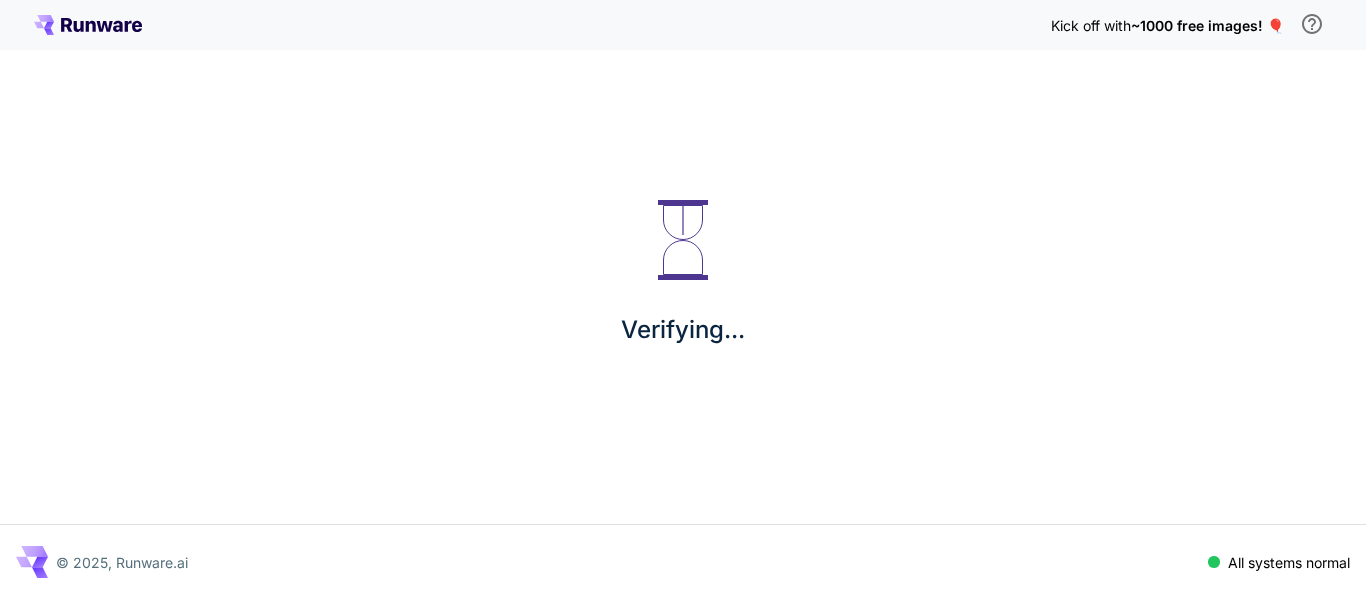 scroll, scrollTop: 0, scrollLeft: 0, axis: both 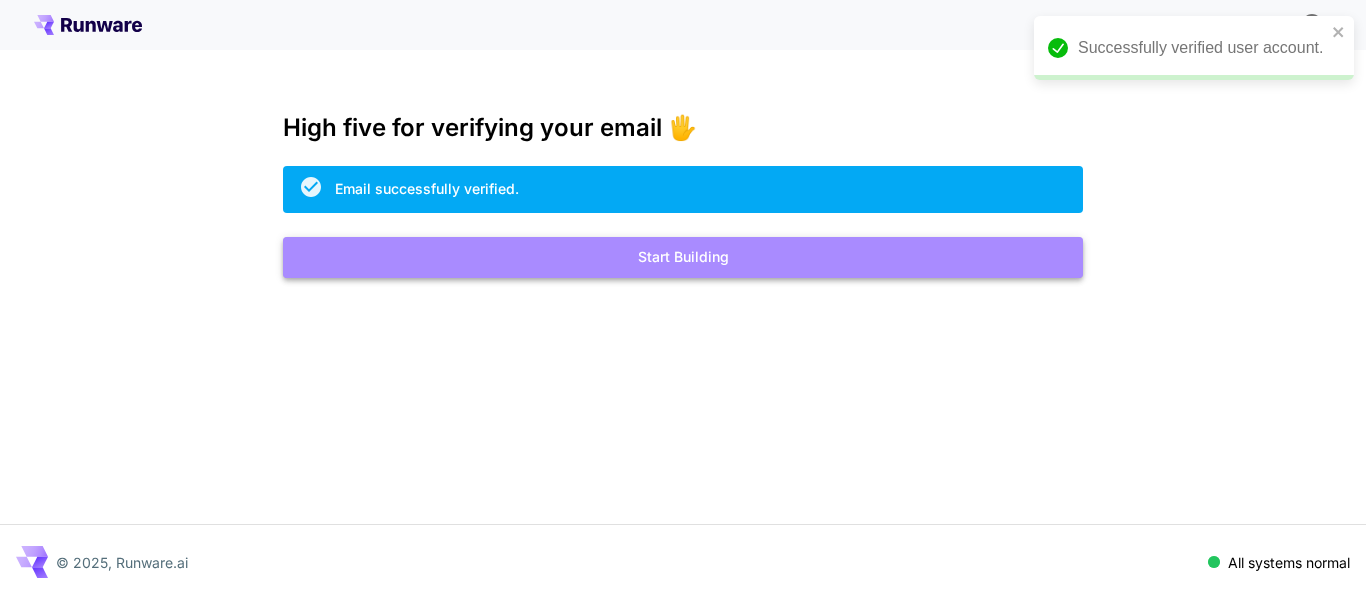click on "Start Building" at bounding box center (683, 257) 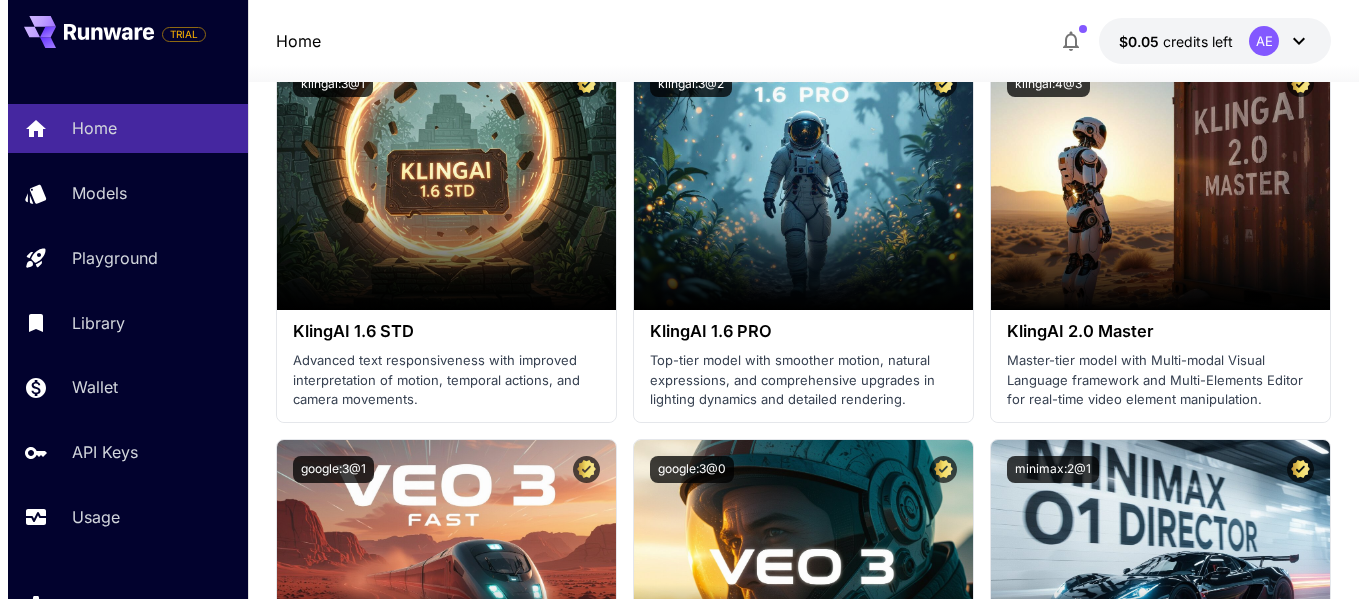 scroll, scrollTop: 1542, scrollLeft: 0, axis: vertical 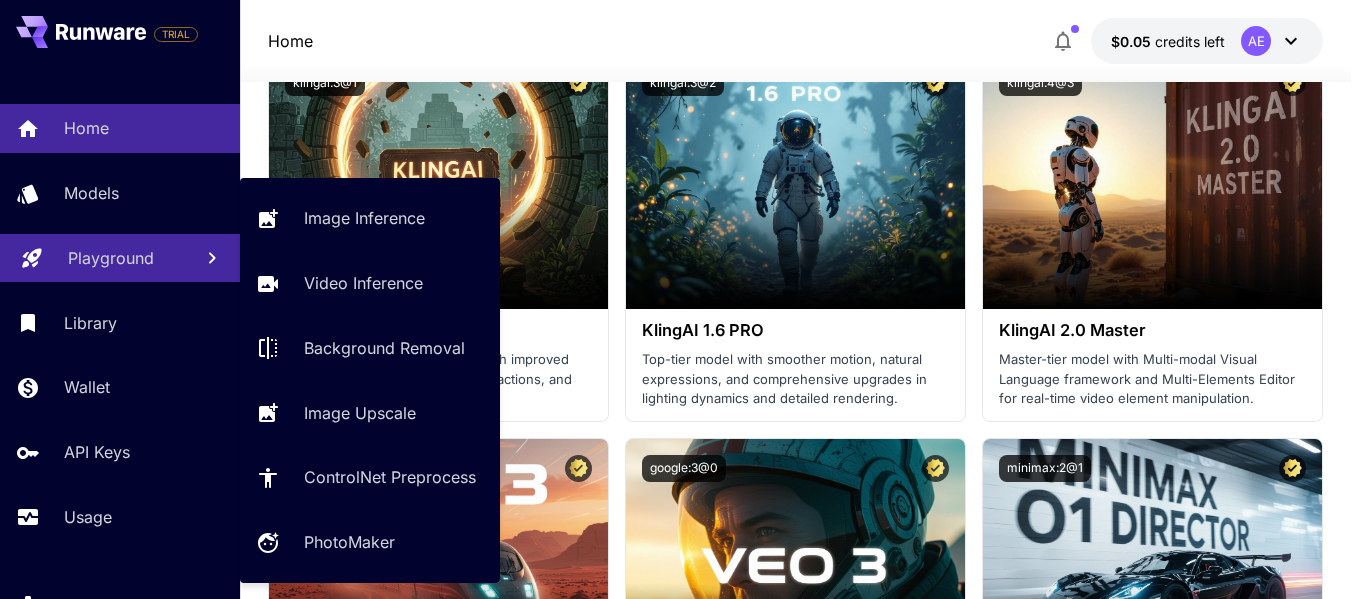 click on "Playground" at bounding box center [111, 258] 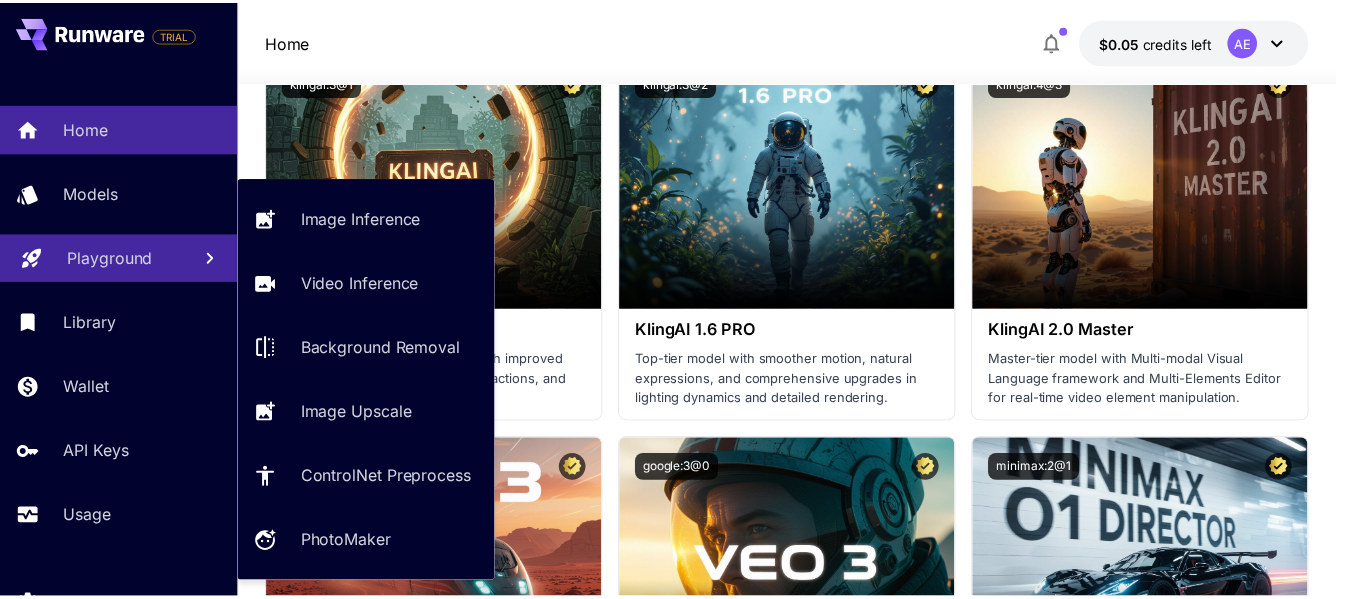 scroll, scrollTop: 0, scrollLeft: 0, axis: both 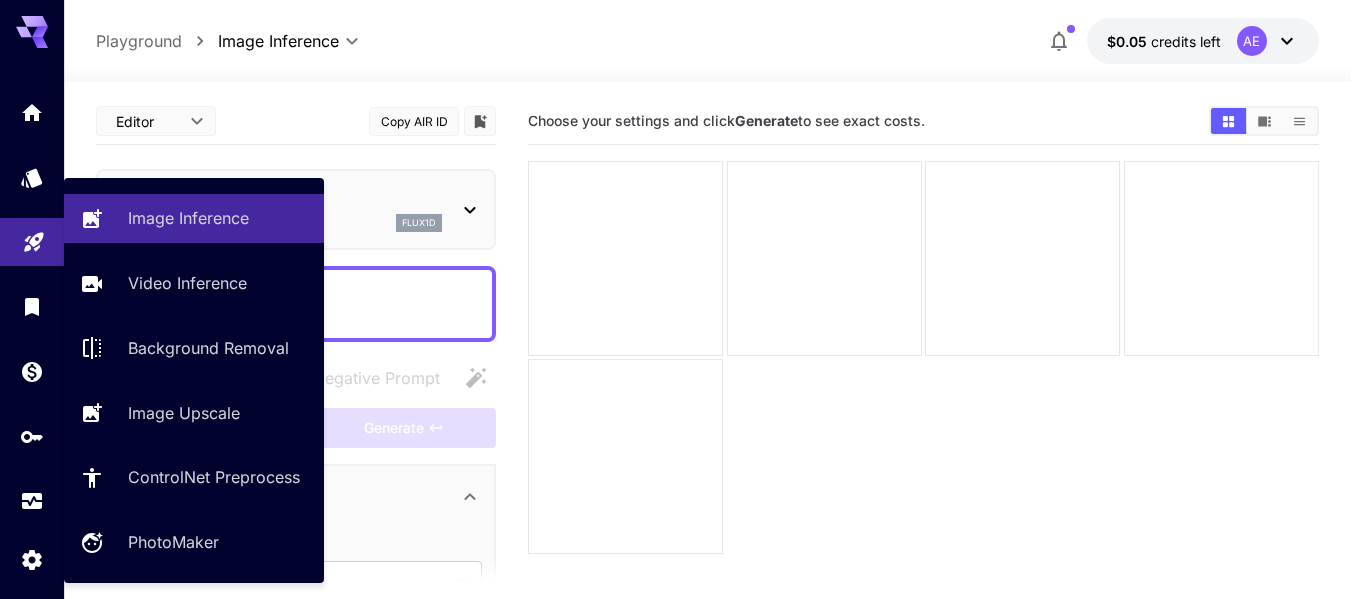 click at bounding box center (32, 242) 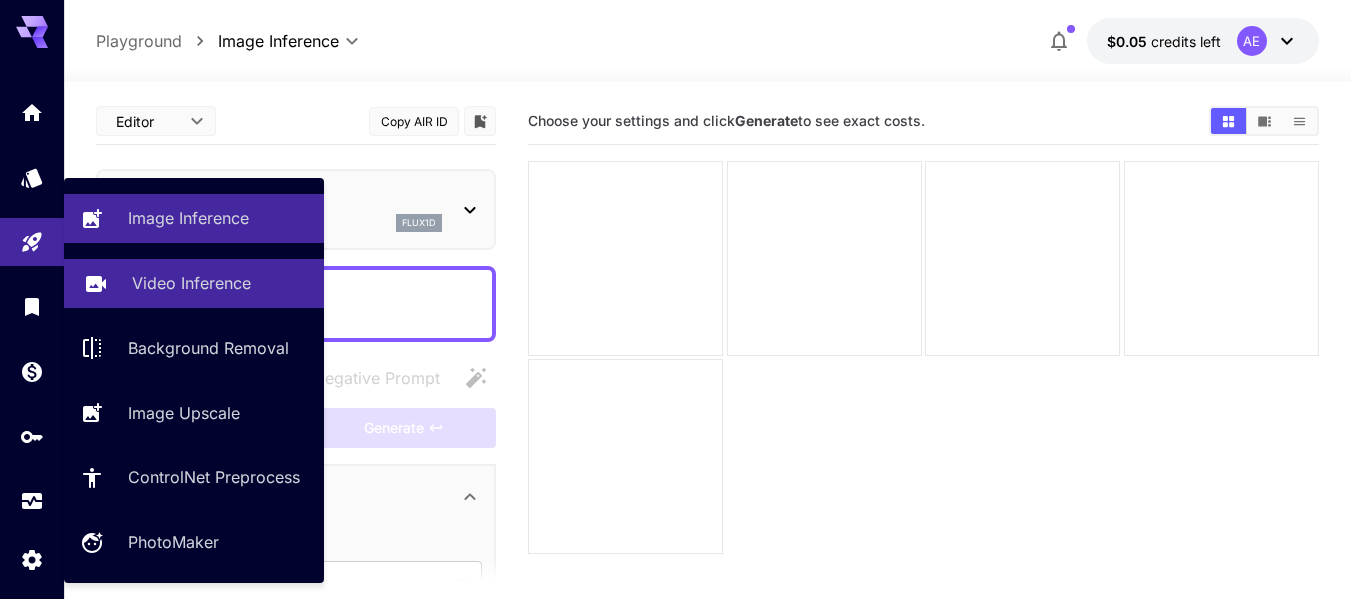 click on "Video Inference" at bounding box center (191, 283) 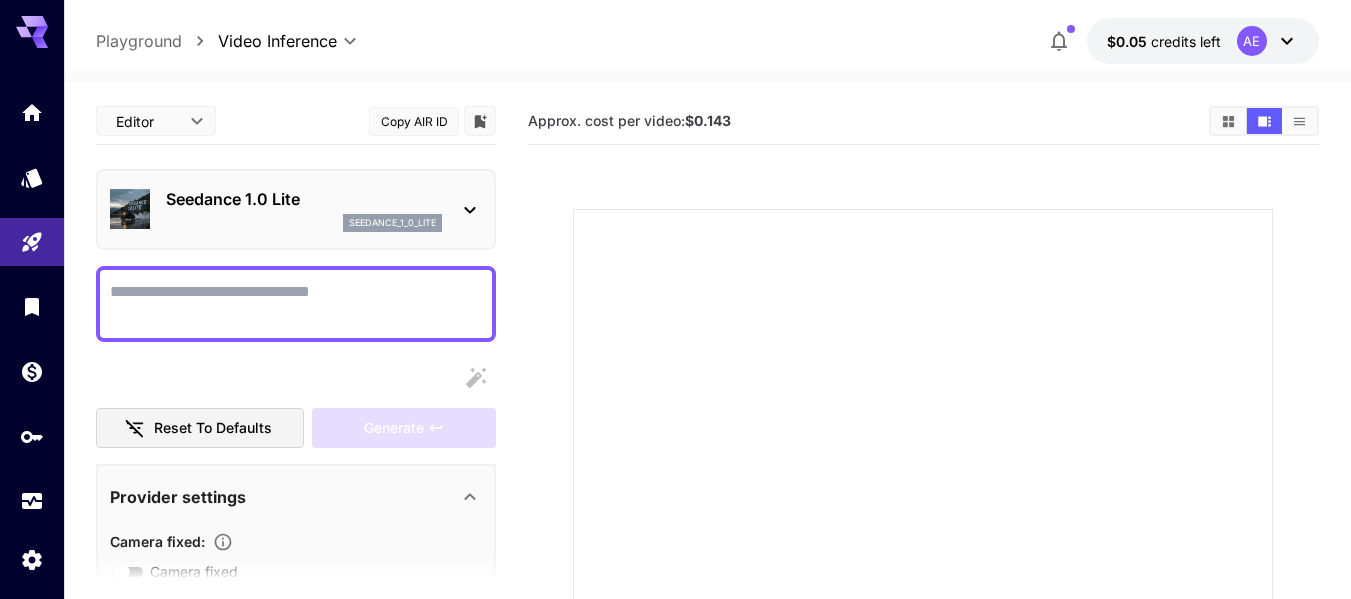 click on "Camera fixed" at bounding box center [296, 304] 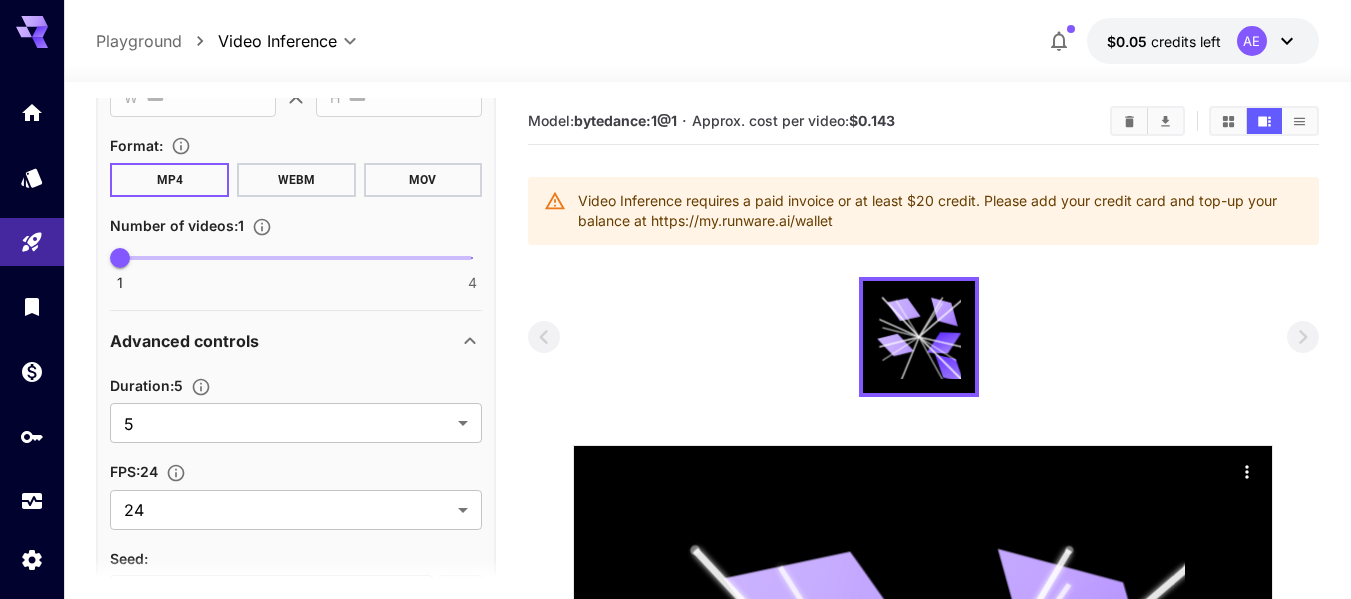 scroll, scrollTop: 963, scrollLeft: 0, axis: vertical 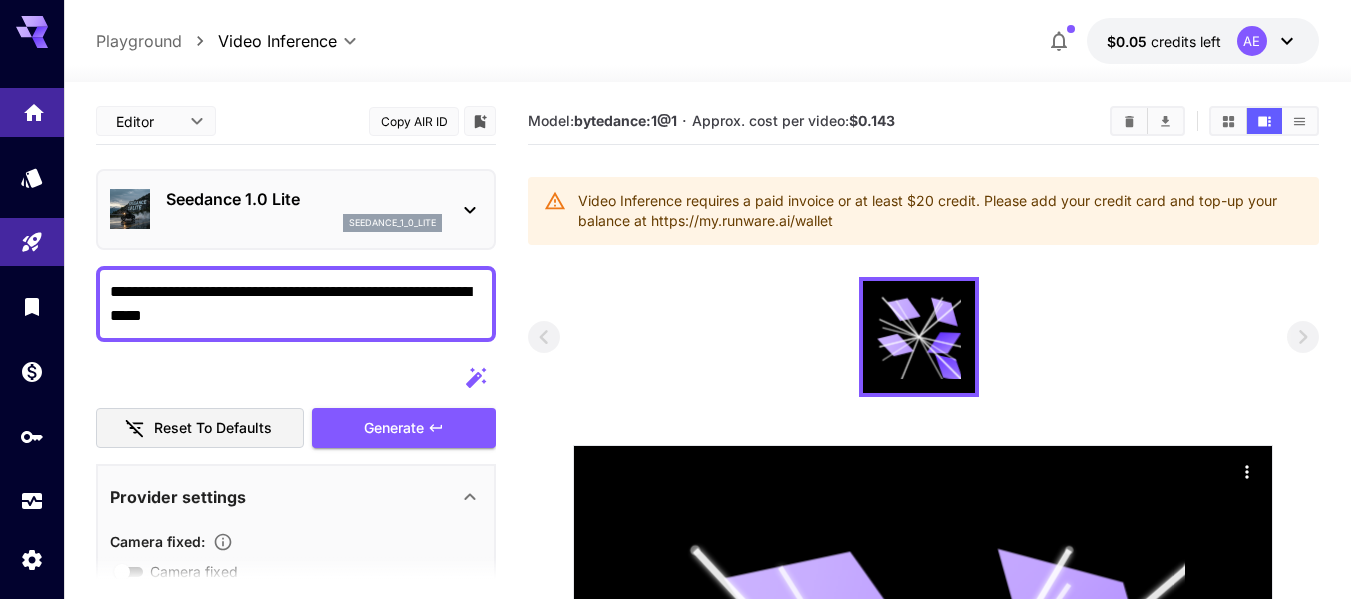 type on "**********" 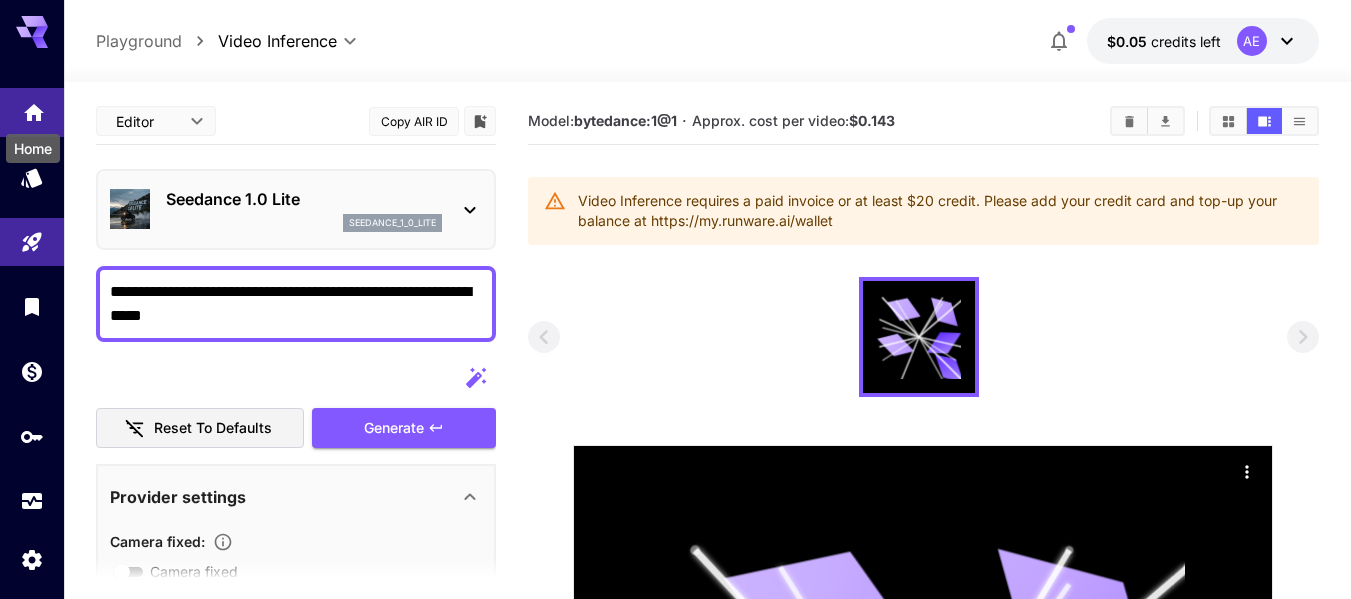 click 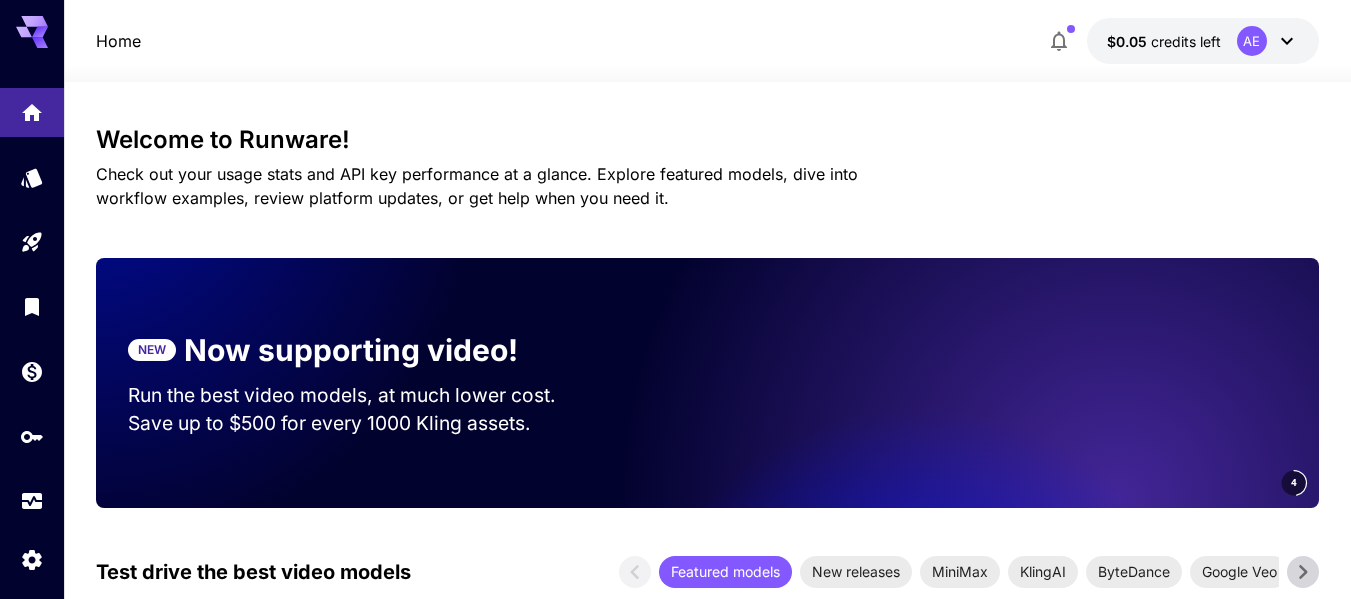 scroll, scrollTop: 214, scrollLeft: 0, axis: vertical 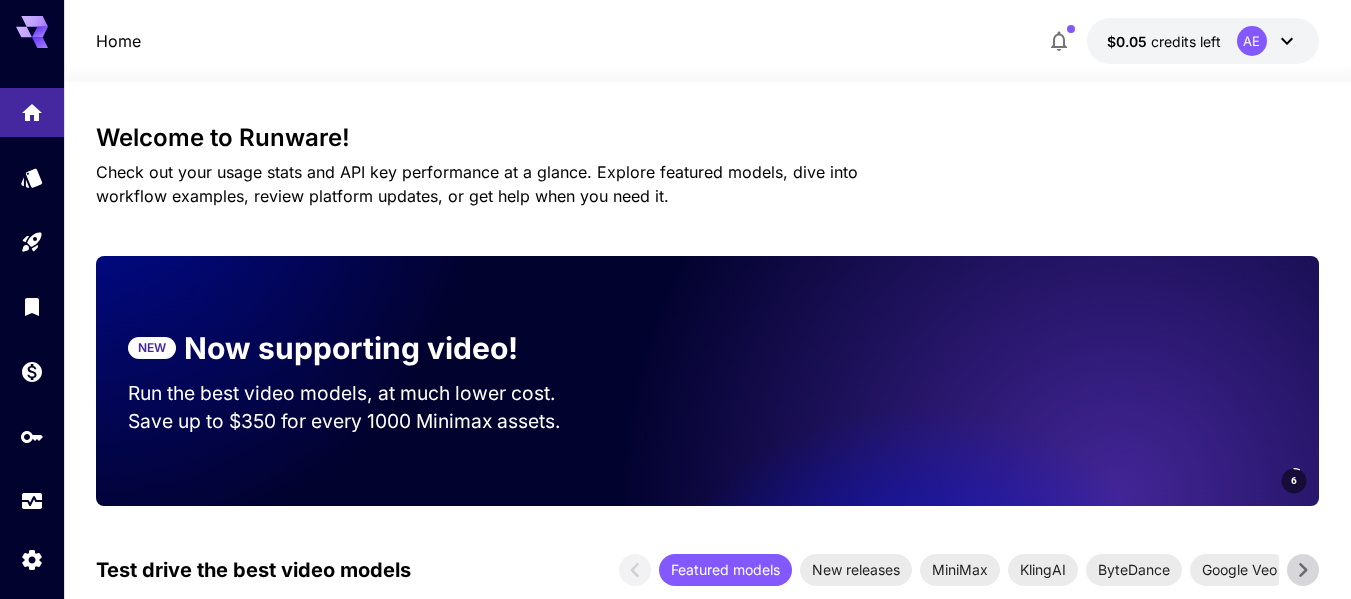click on "Run the best video models, at much lower cost." at bounding box center [361, 393] 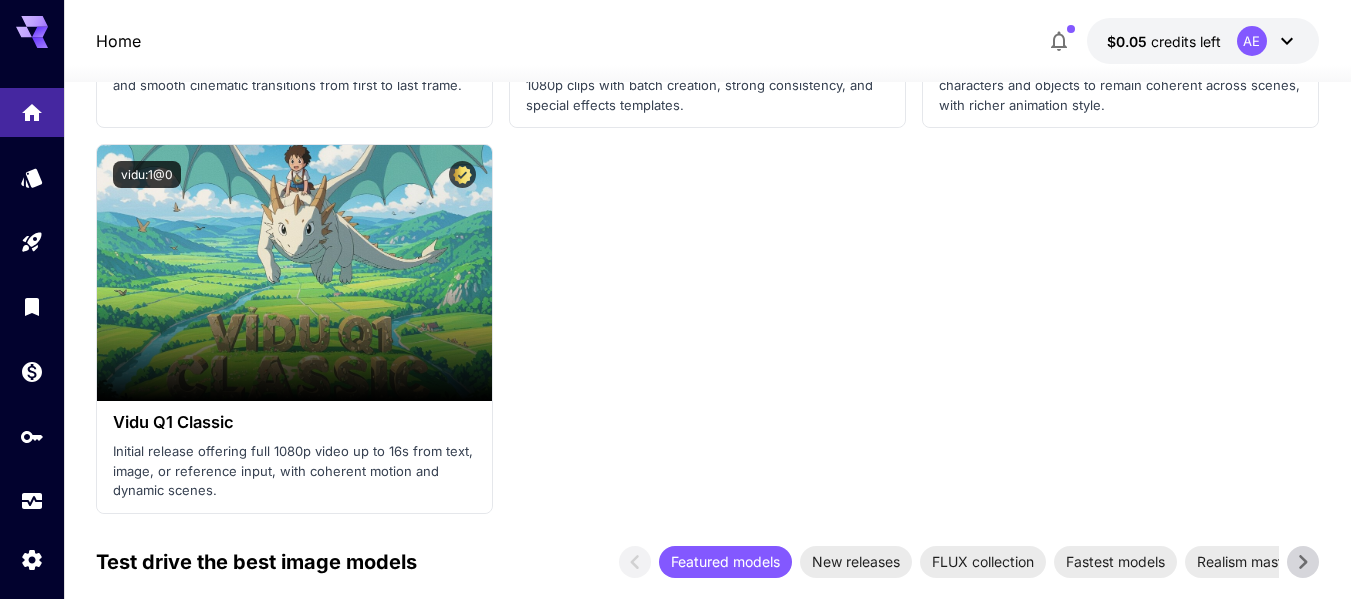 scroll, scrollTop: 3015, scrollLeft: 0, axis: vertical 